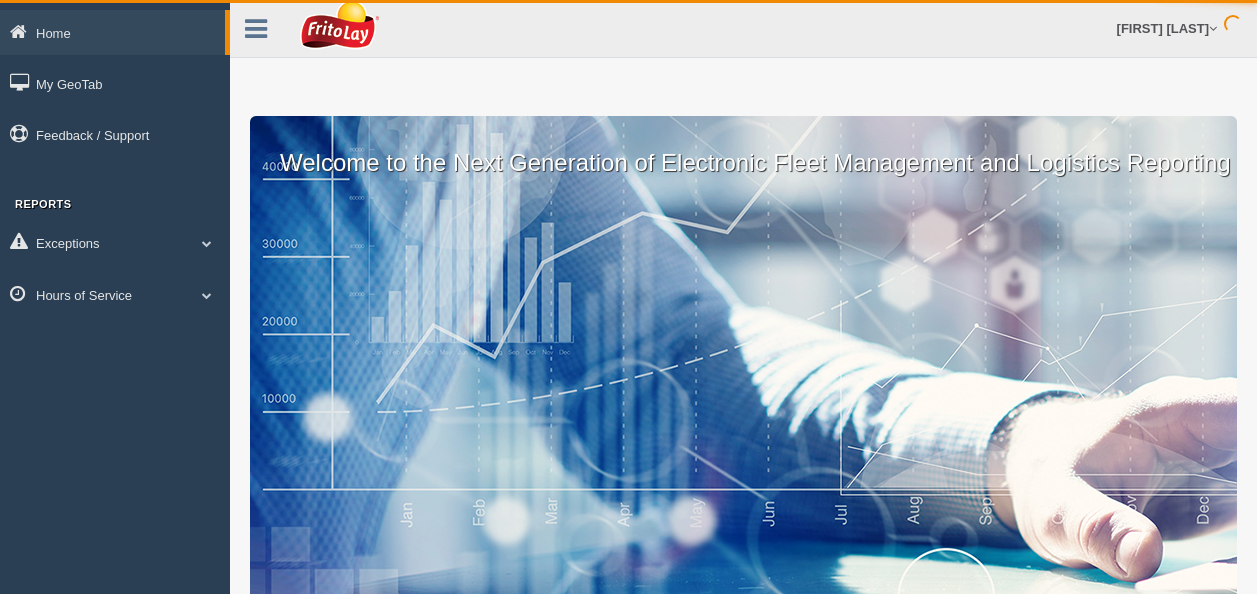 scroll, scrollTop: 0, scrollLeft: 0, axis: both 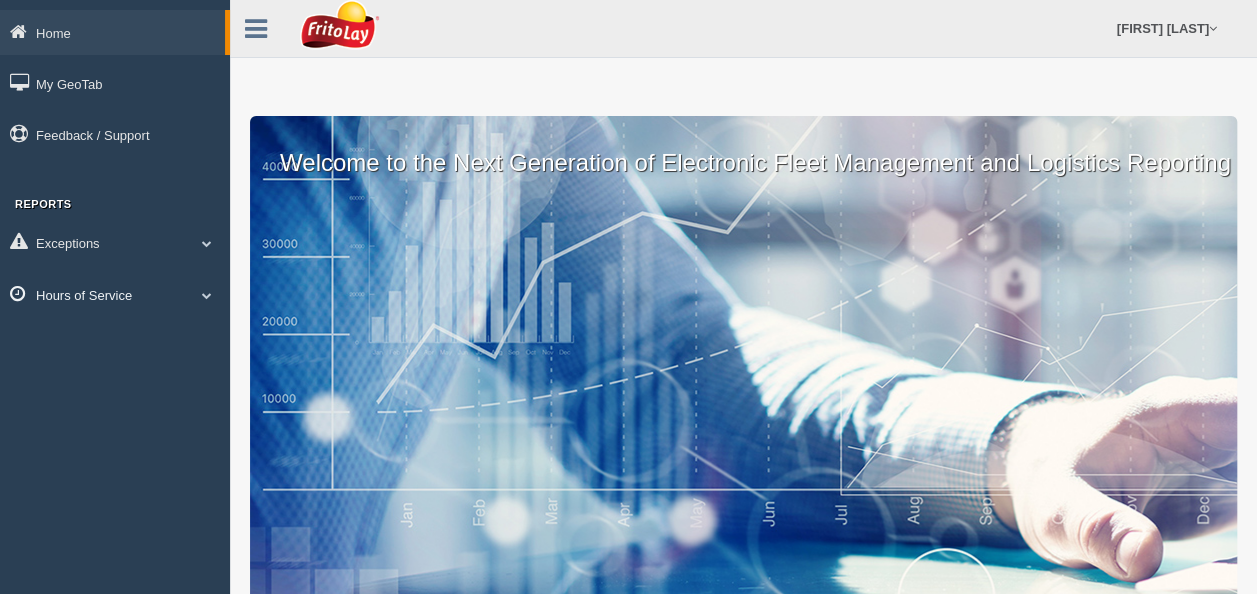 click on "Hours of Service" at bounding box center [115, 294] 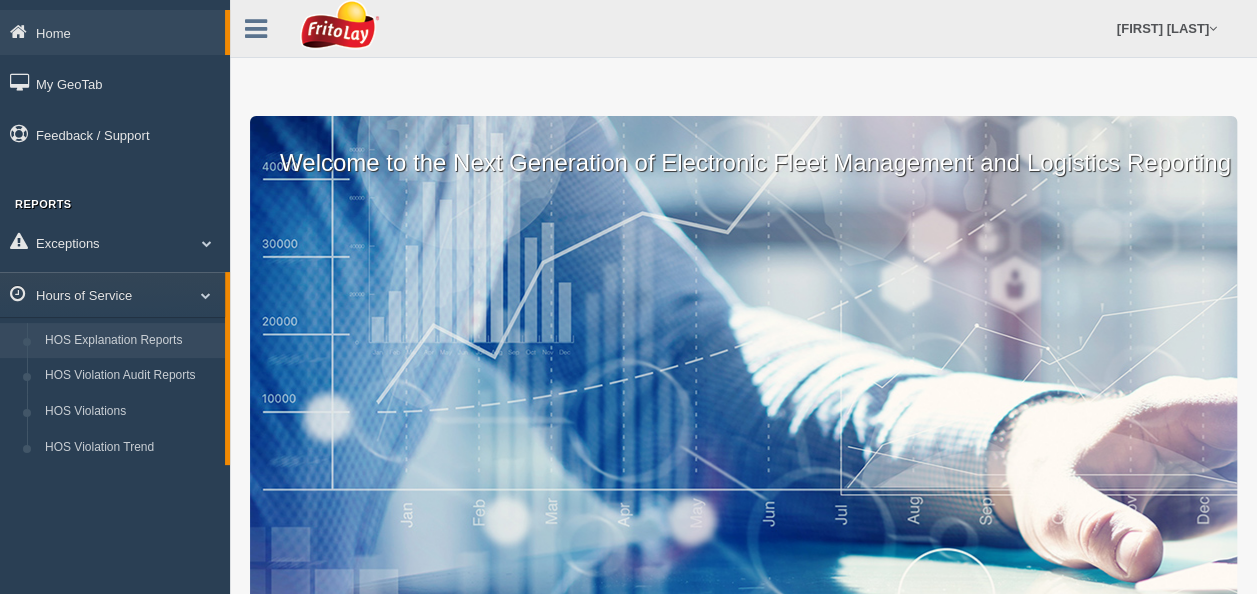 click on "HOS Explanation Reports" at bounding box center (130, 341) 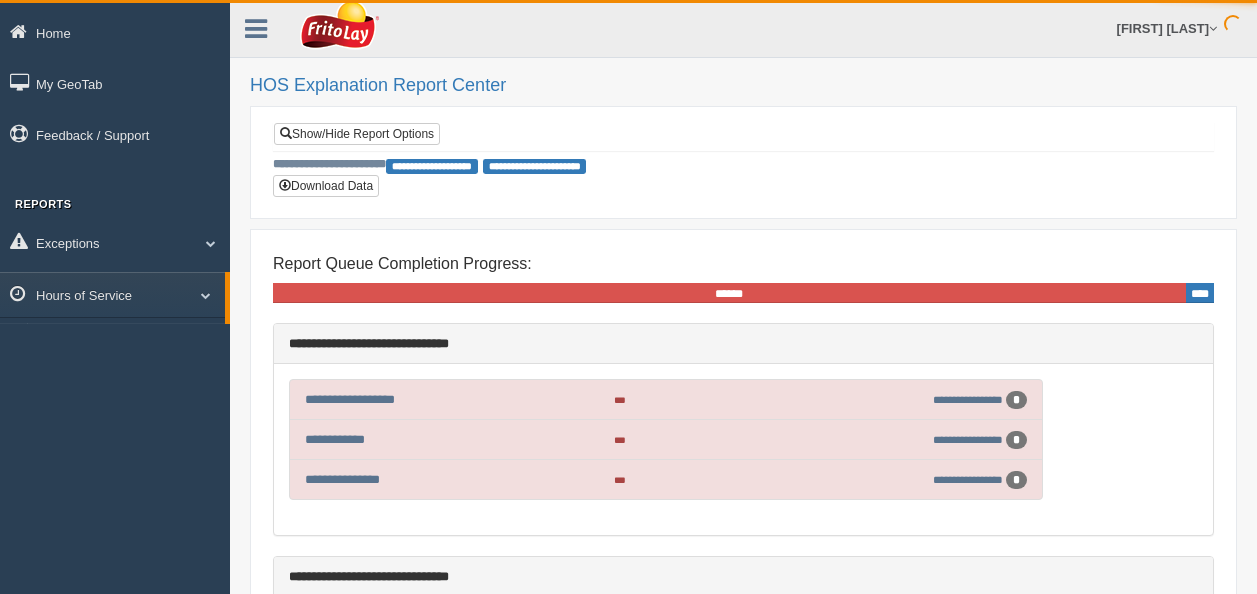 scroll, scrollTop: 0, scrollLeft: 0, axis: both 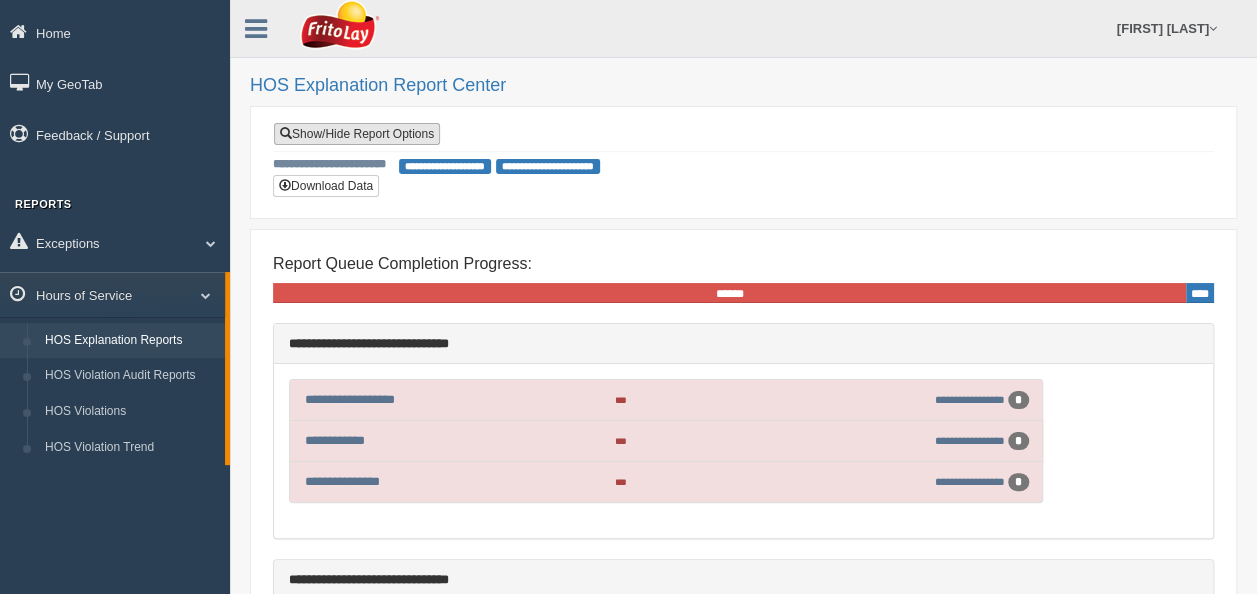 click on "Show/Hide Report Options" at bounding box center [357, 134] 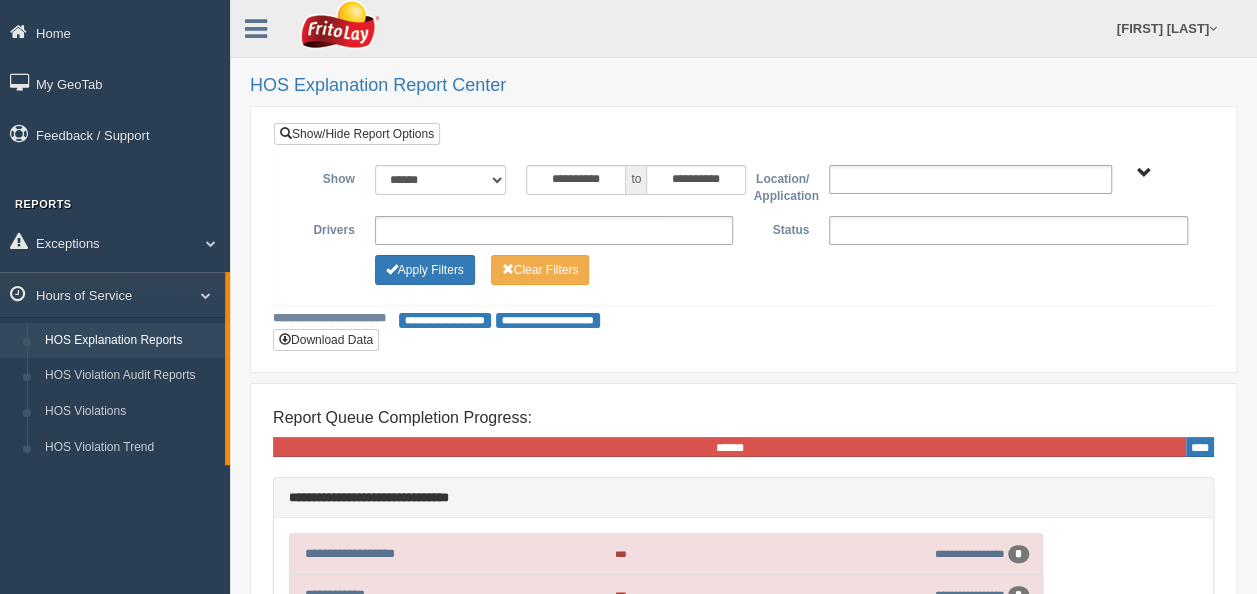 click at bounding box center [554, 230] 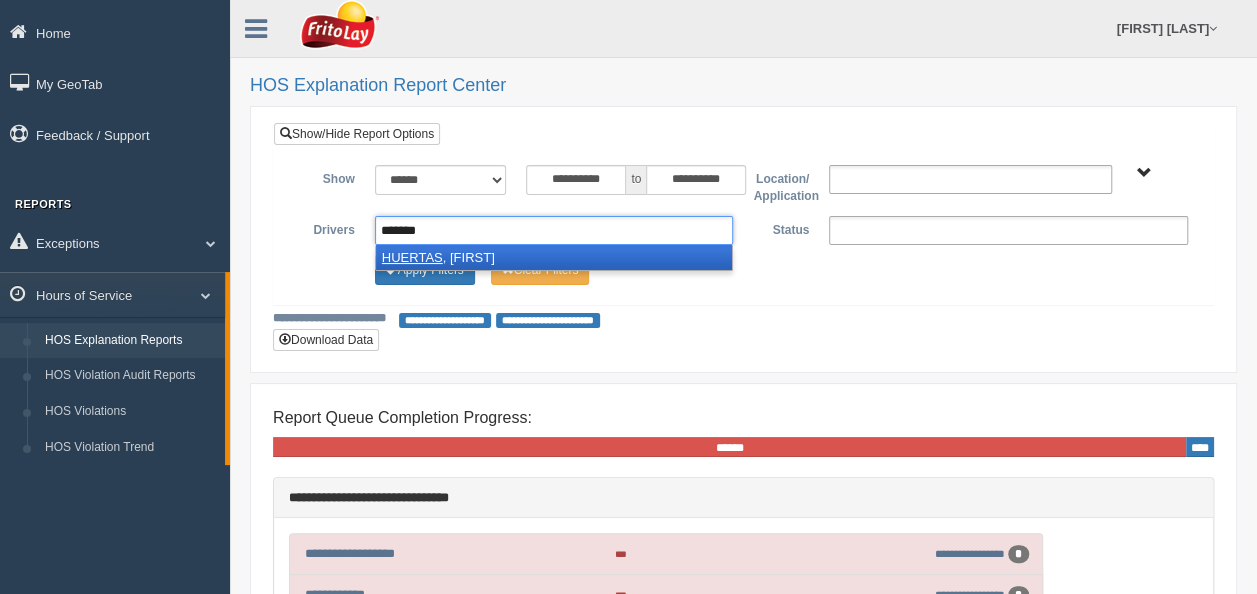type on "*******" 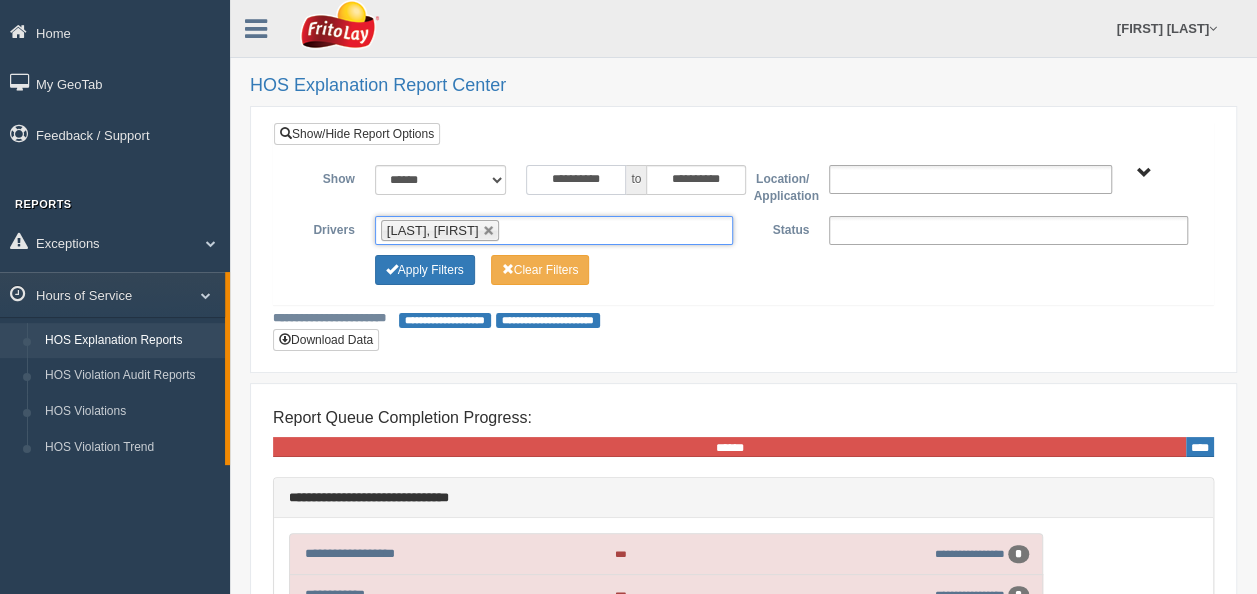 click on "**********" at bounding box center (576, 180) 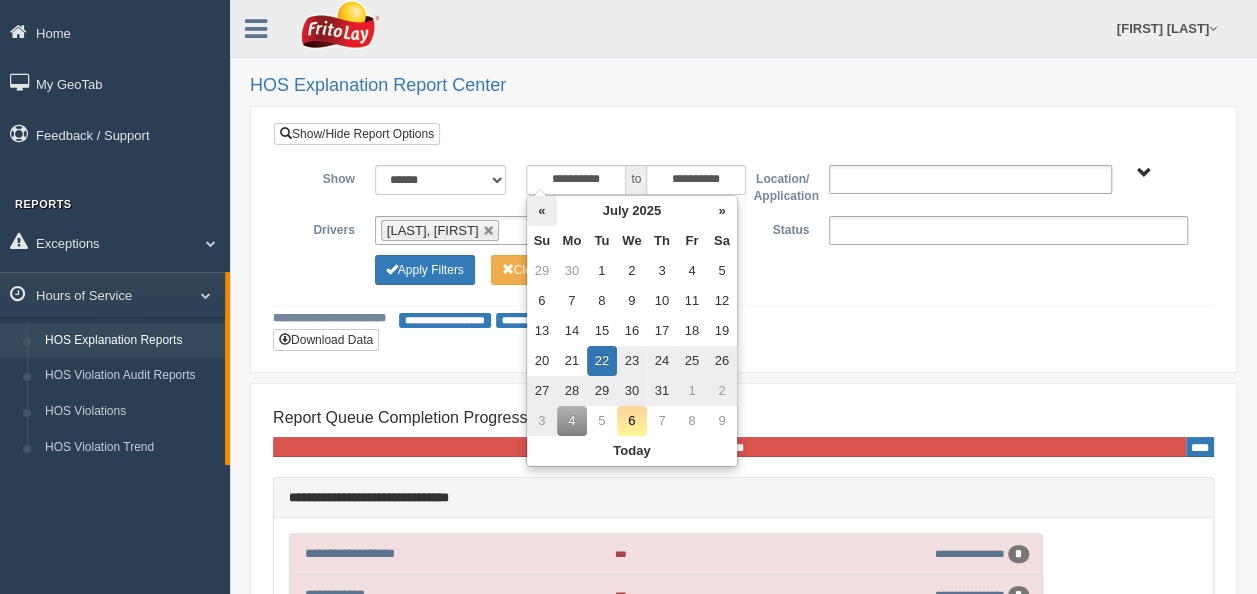 click on "«" at bounding box center [542, 211] 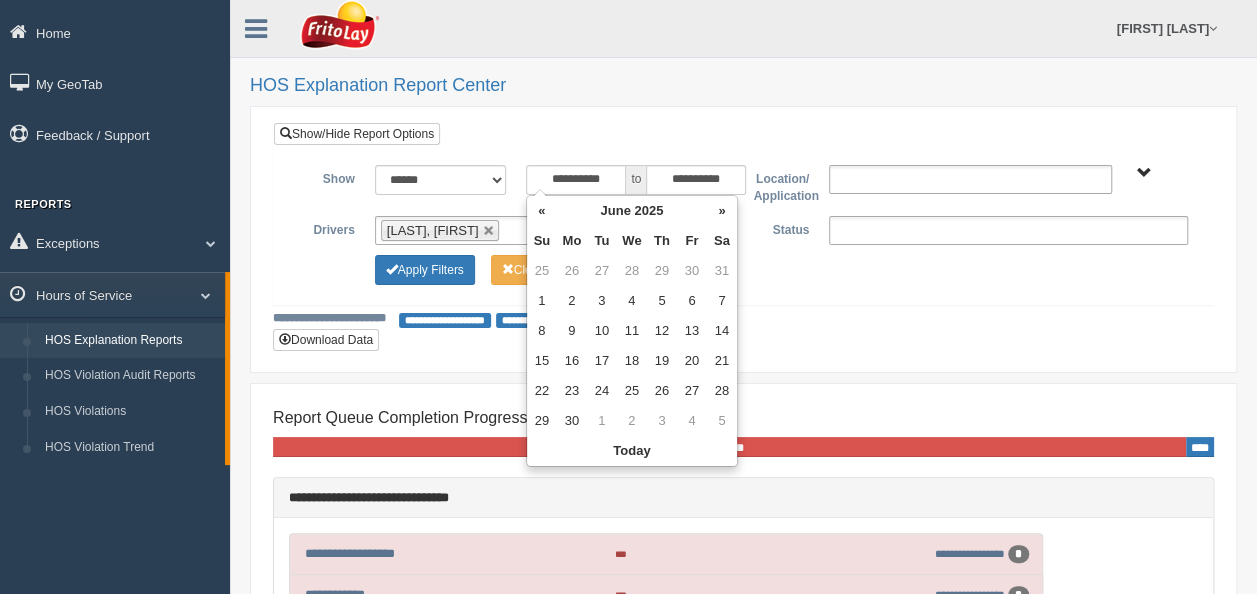 click on "«" at bounding box center (542, 211) 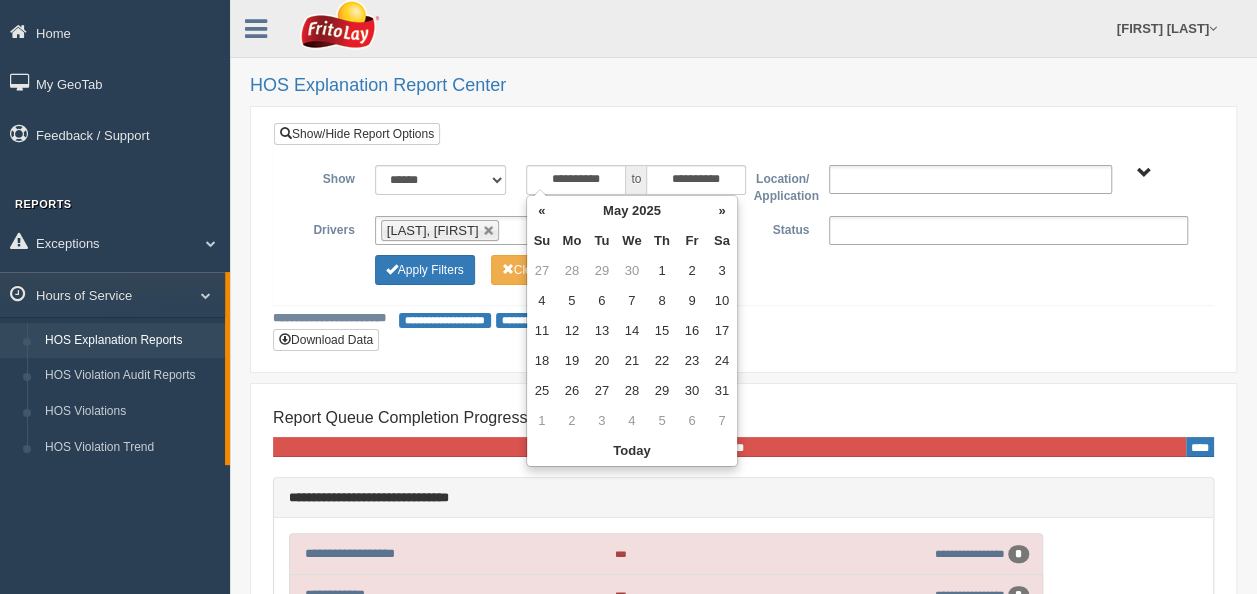 click on "«" at bounding box center [542, 211] 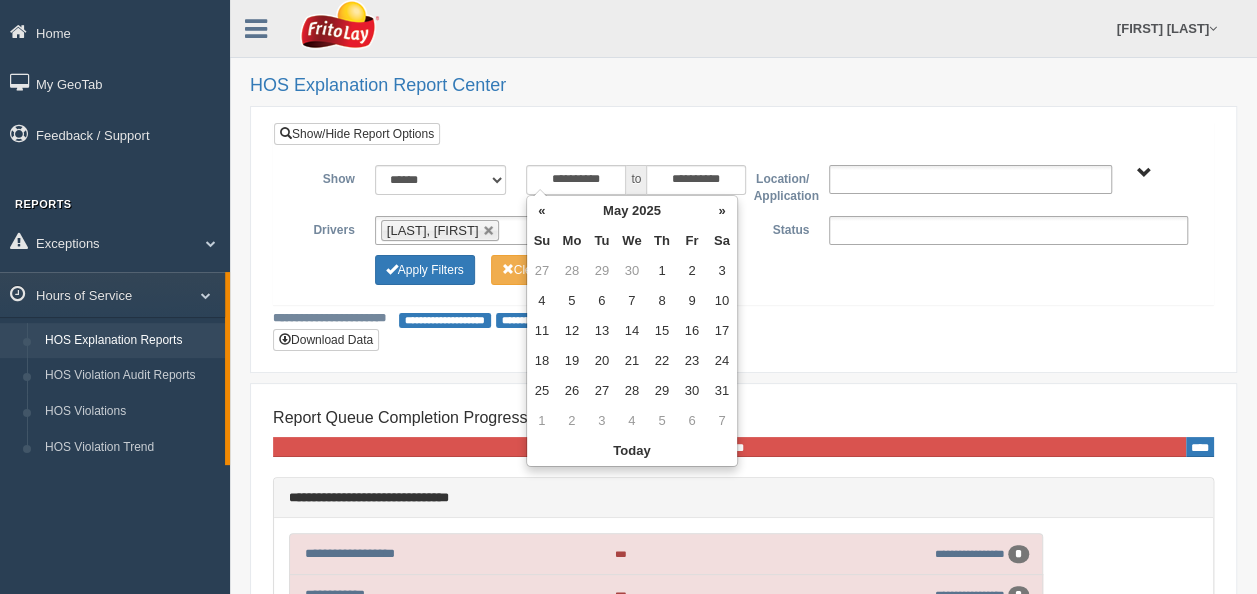 click on "«" at bounding box center [542, 211] 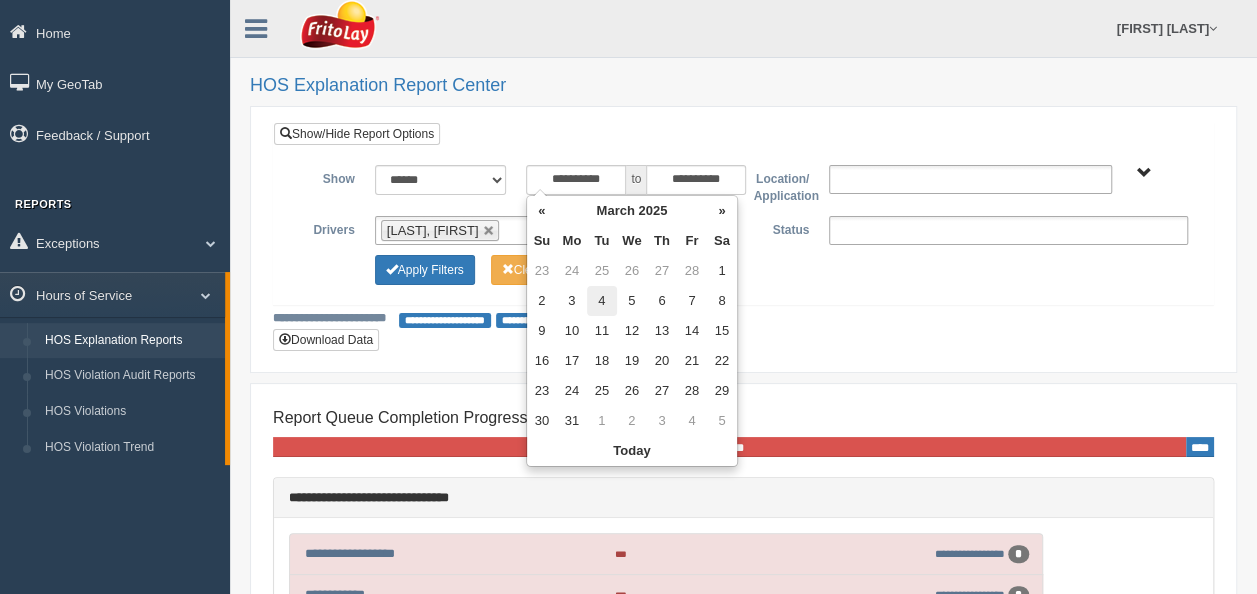 click on "4" at bounding box center (602, 301) 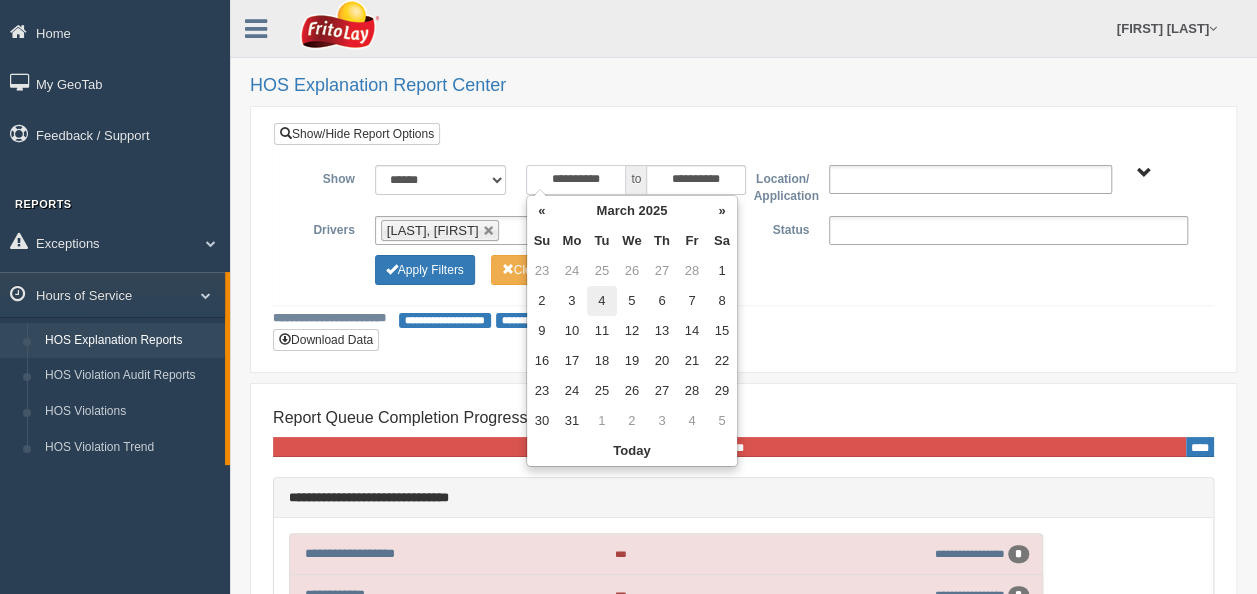 type on "**********" 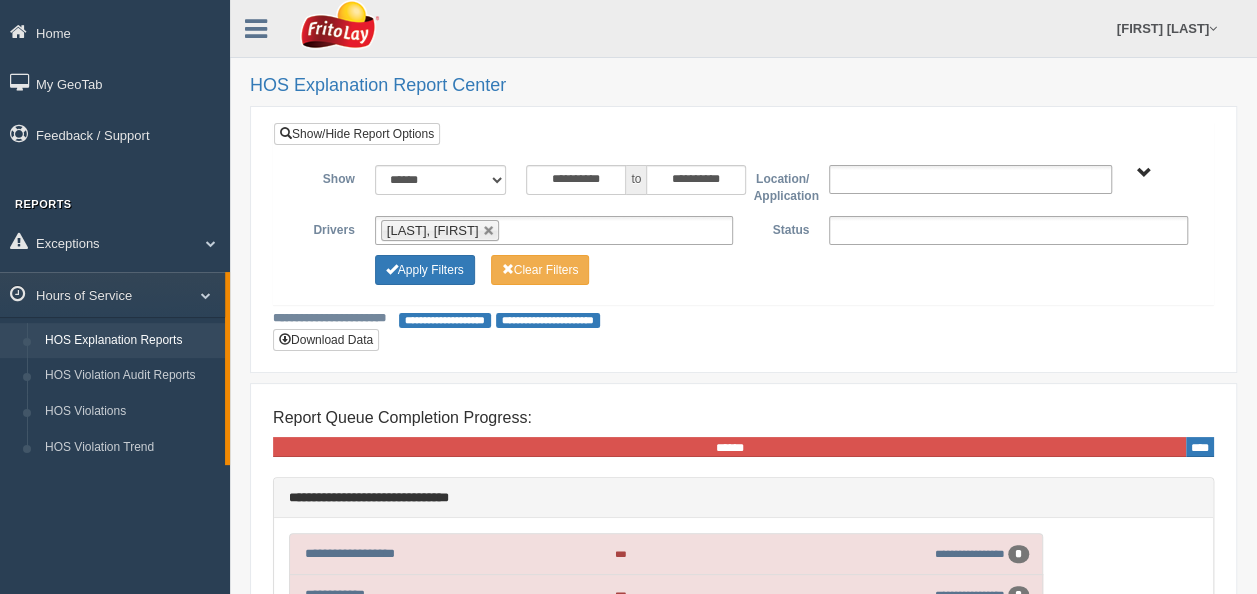 click on "**********" at bounding box center [743, 227] 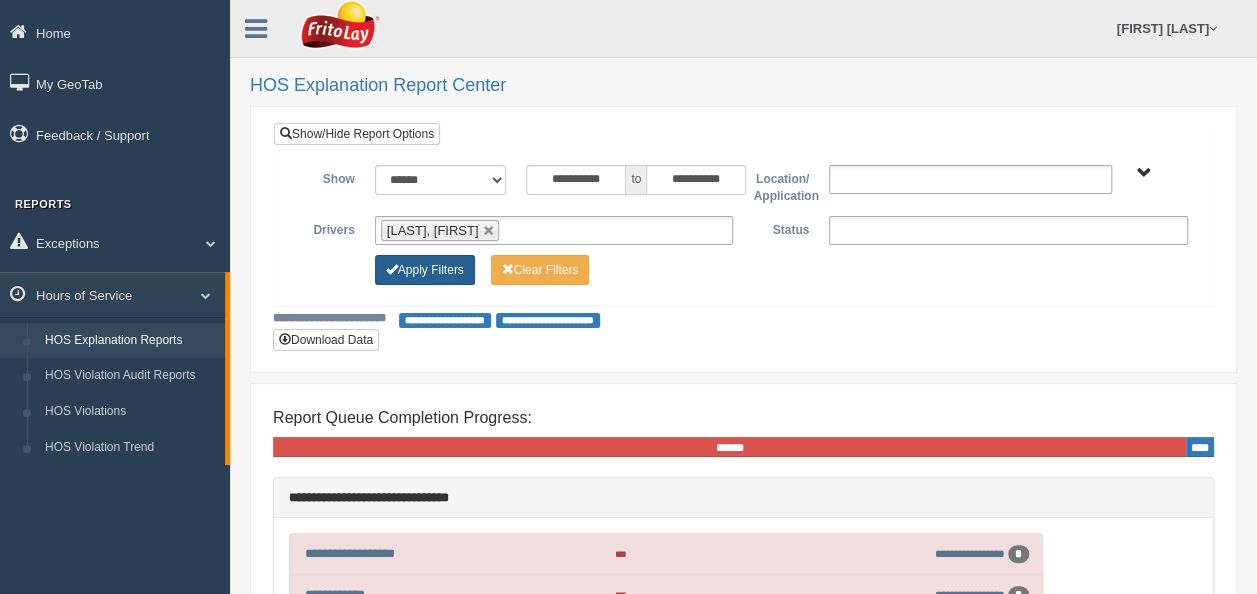 click on "Apply Filters" at bounding box center (425, 270) 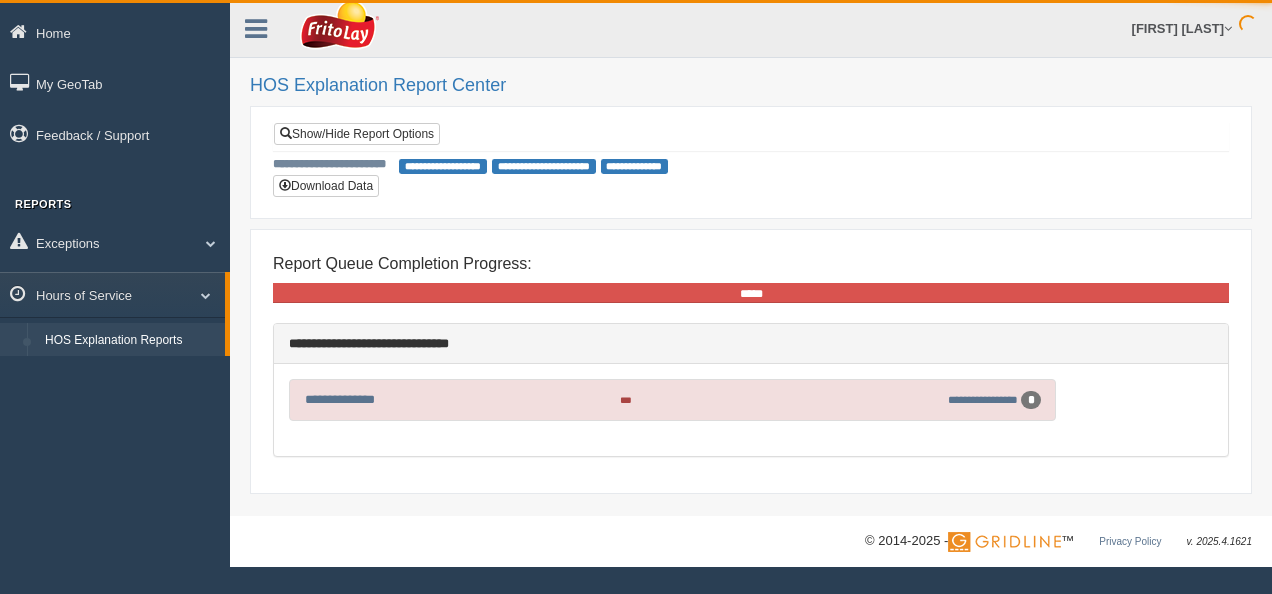 scroll, scrollTop: 0, scrollLeft: 0, axis: both 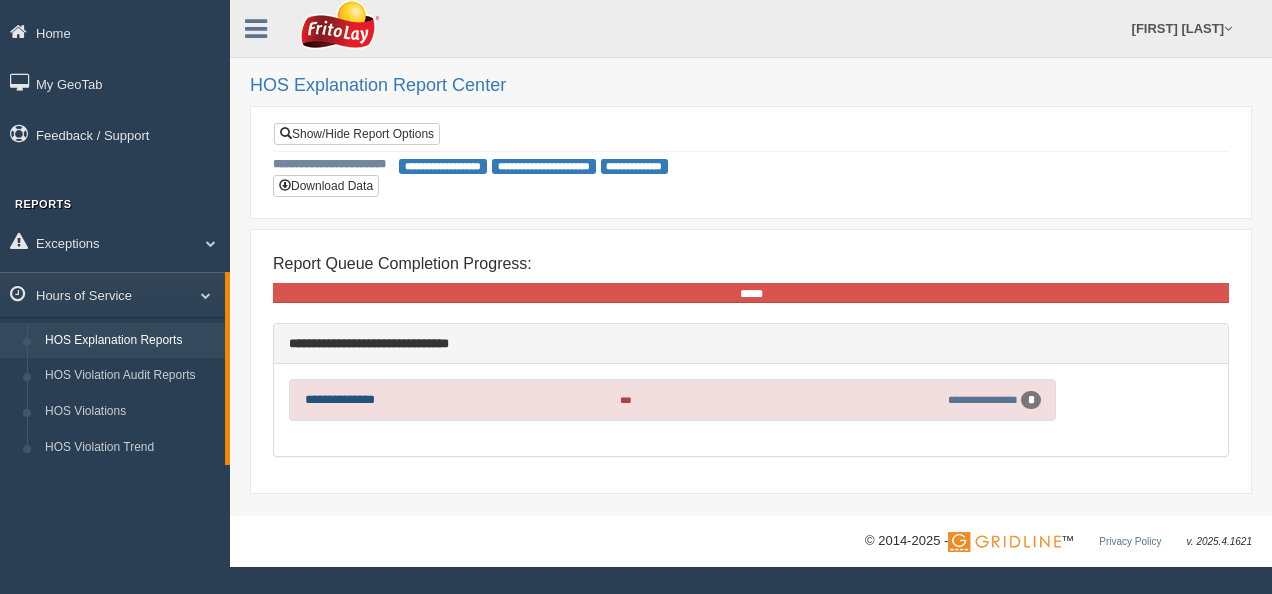 click on "**********" at bounding box center (340, 399) 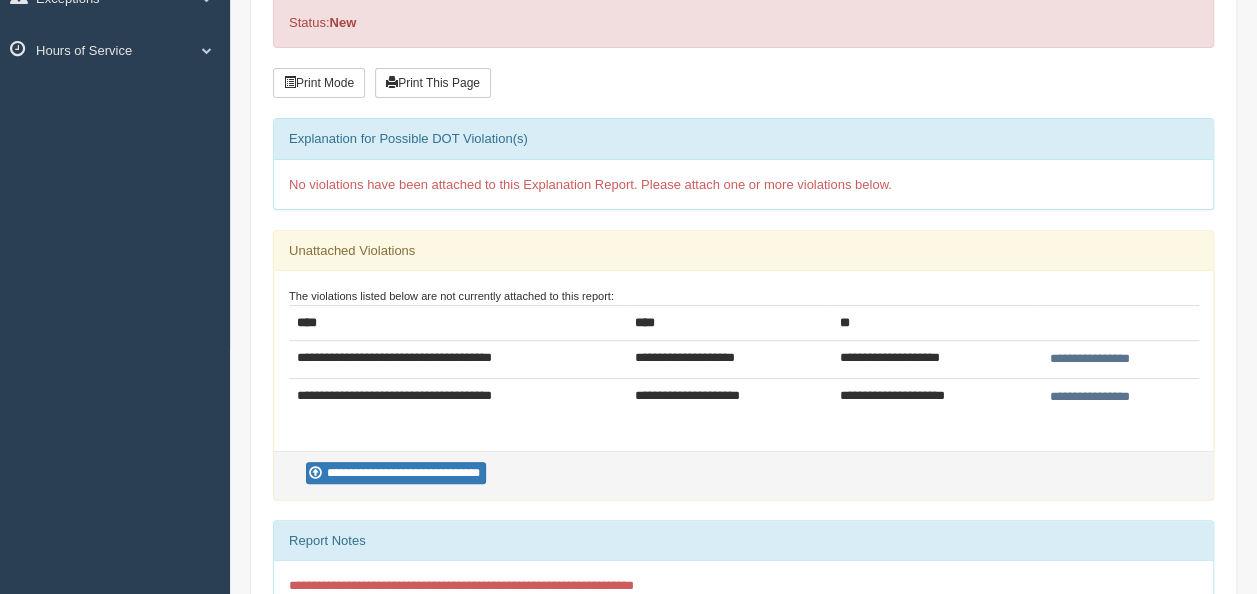 scroll, scrollTop: 300, scrollLeft: 0, axis: vertical 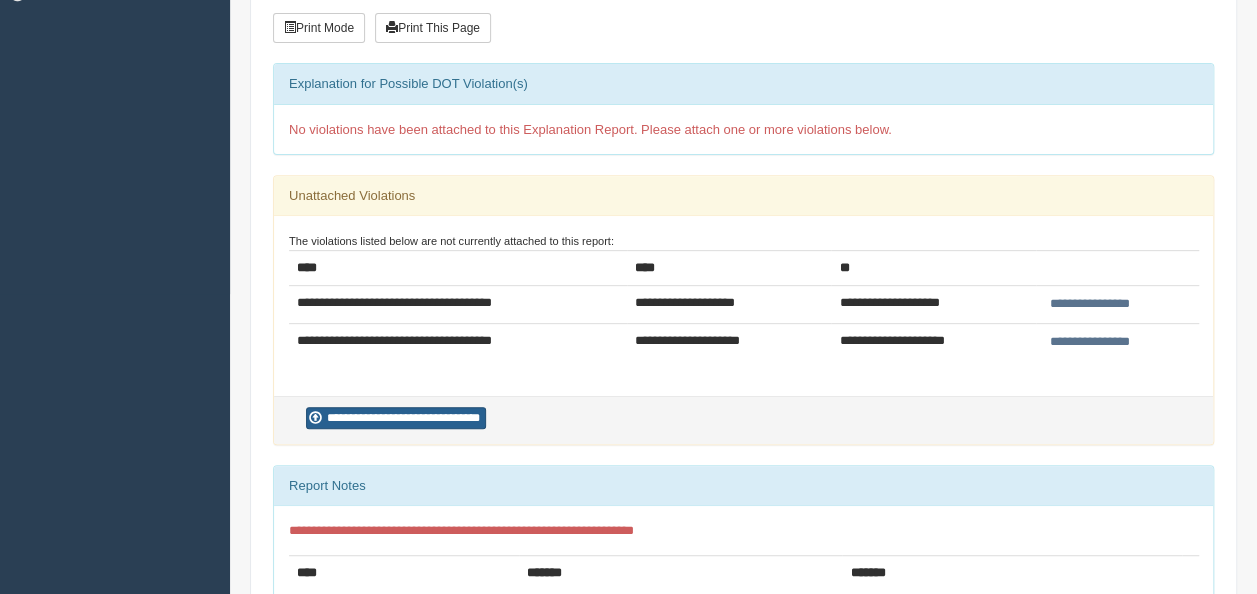 click on "**********" at bounding box center [396, 418] 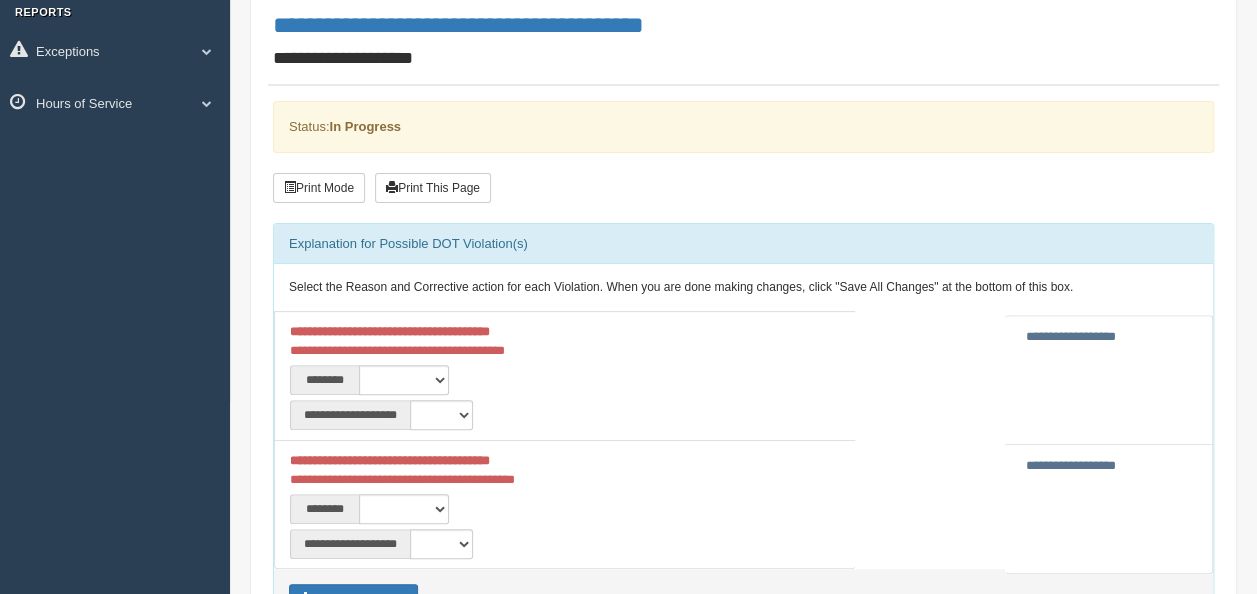 scroll, scrollTop: 200, scrollLeft: 0, axis: vertical 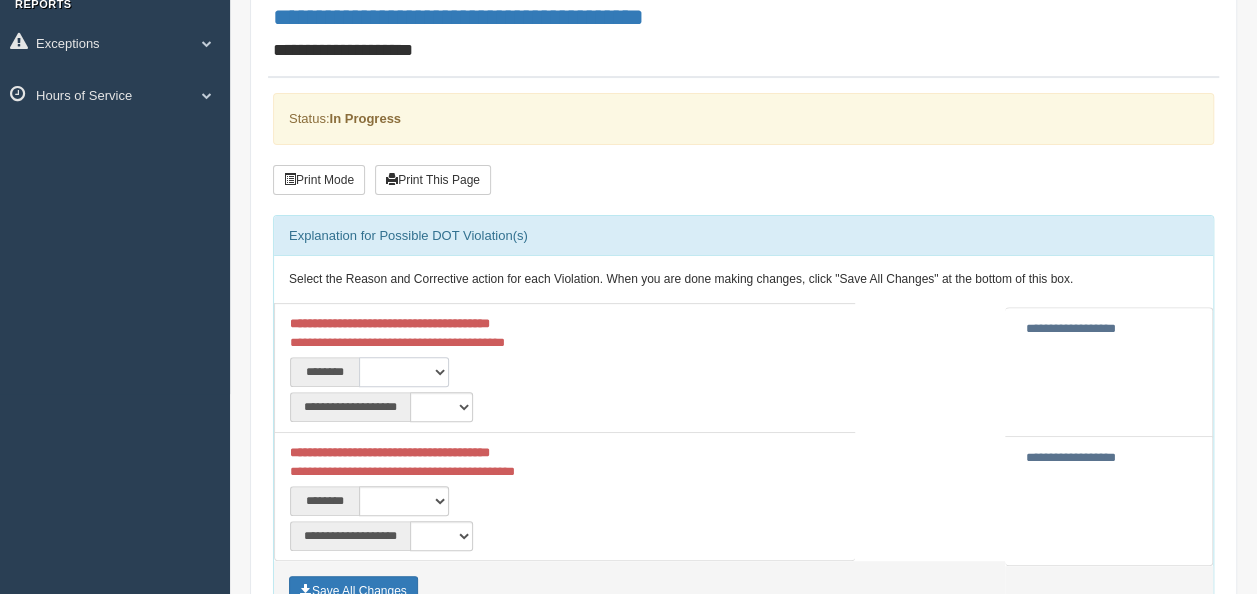 click on "**********" at bounding box center (404, 372) 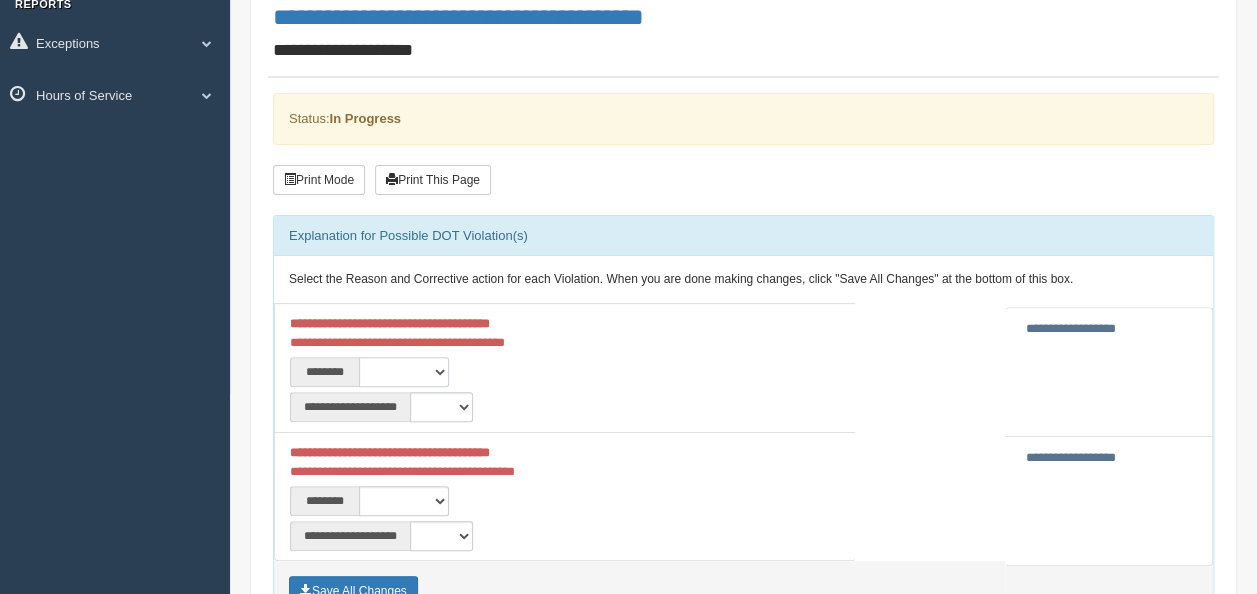 select on "****" 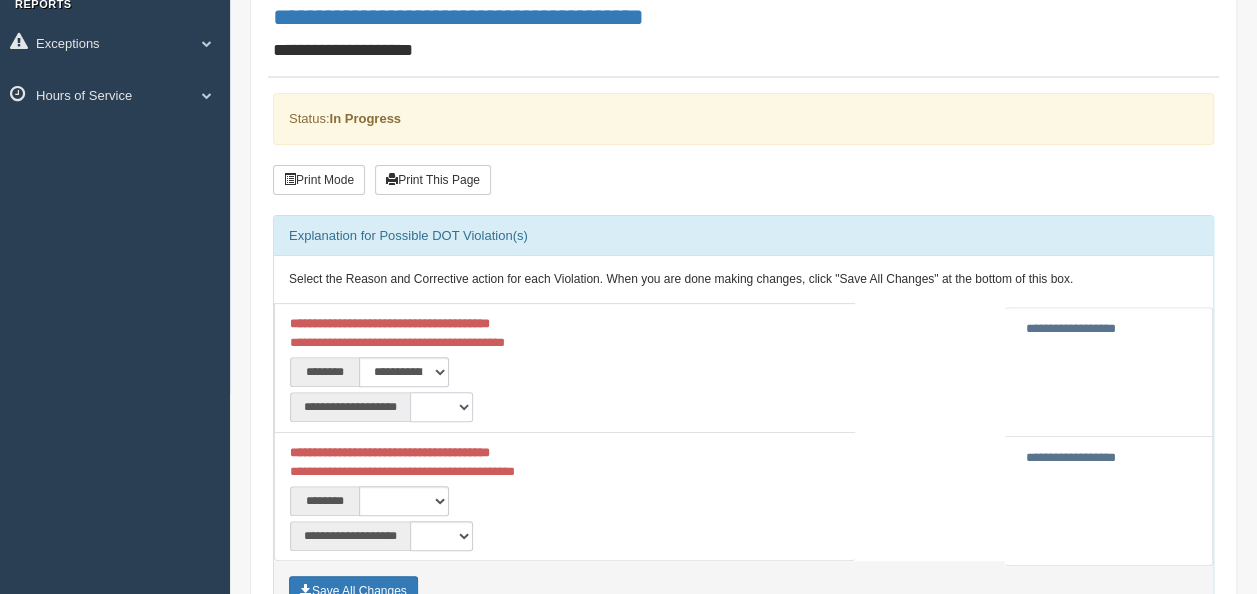 click on "**********" at bounding box center (441, 407) 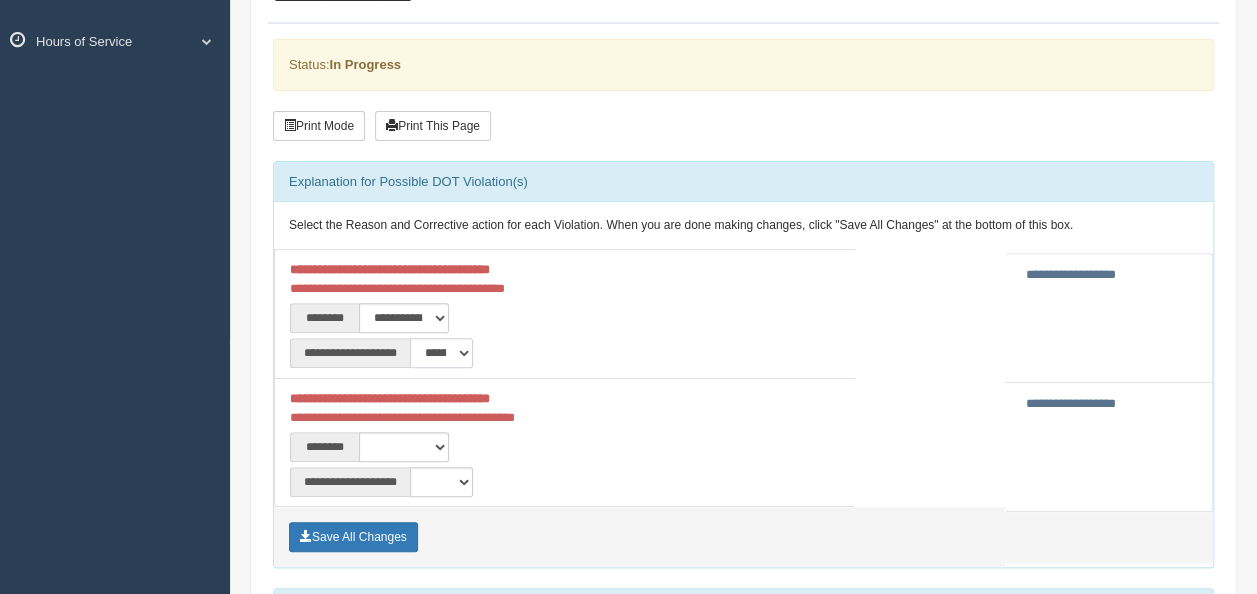 scroll, scrollTop: 300, scrollLeft: 0, axis: vertical 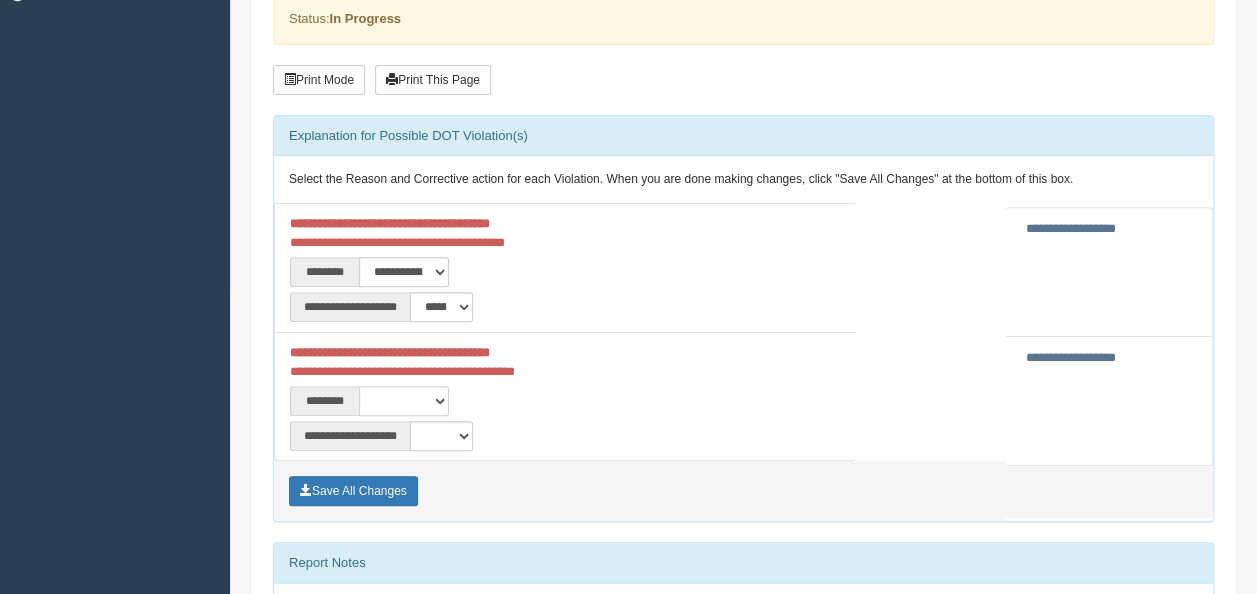 click on "**********" at bounding box center (404, 401) 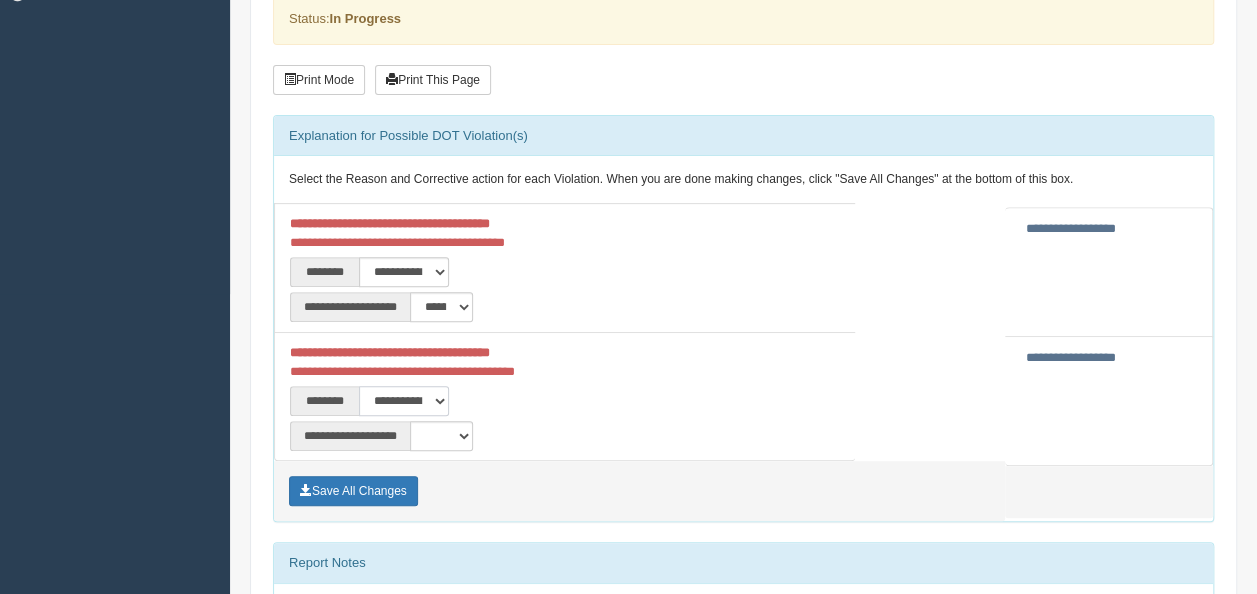 click on "**********" at bounding box center (404, 401) 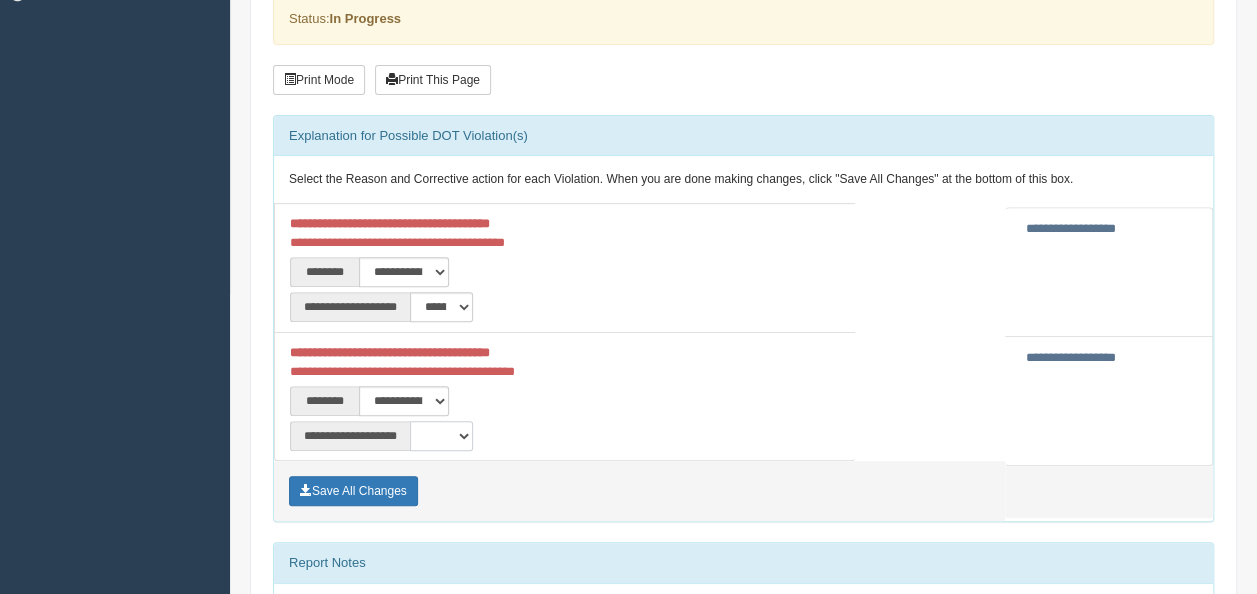 click on "**********" at bounding box center [441, 436] 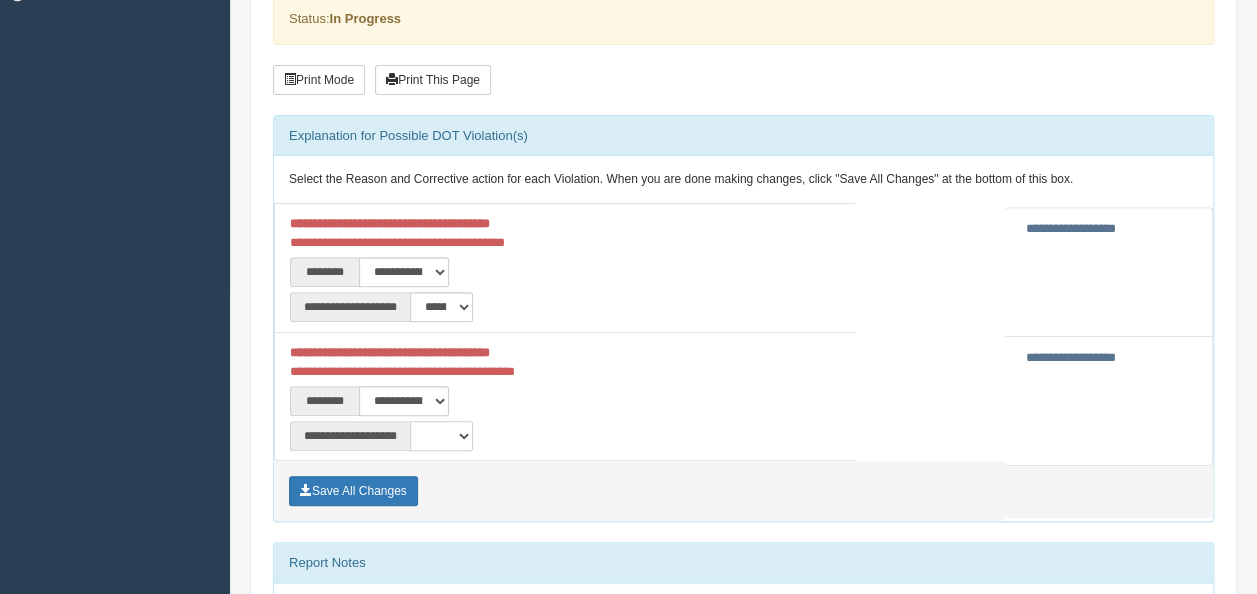 select on "**" 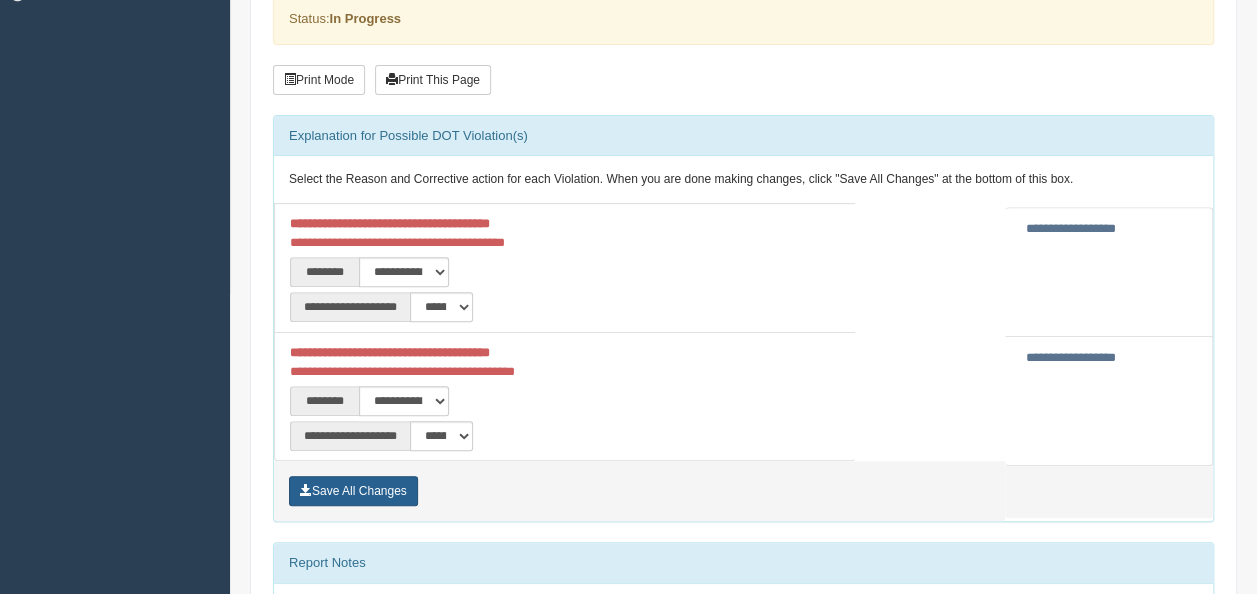click on "Save All Changes" at bounding box center [353, 491] 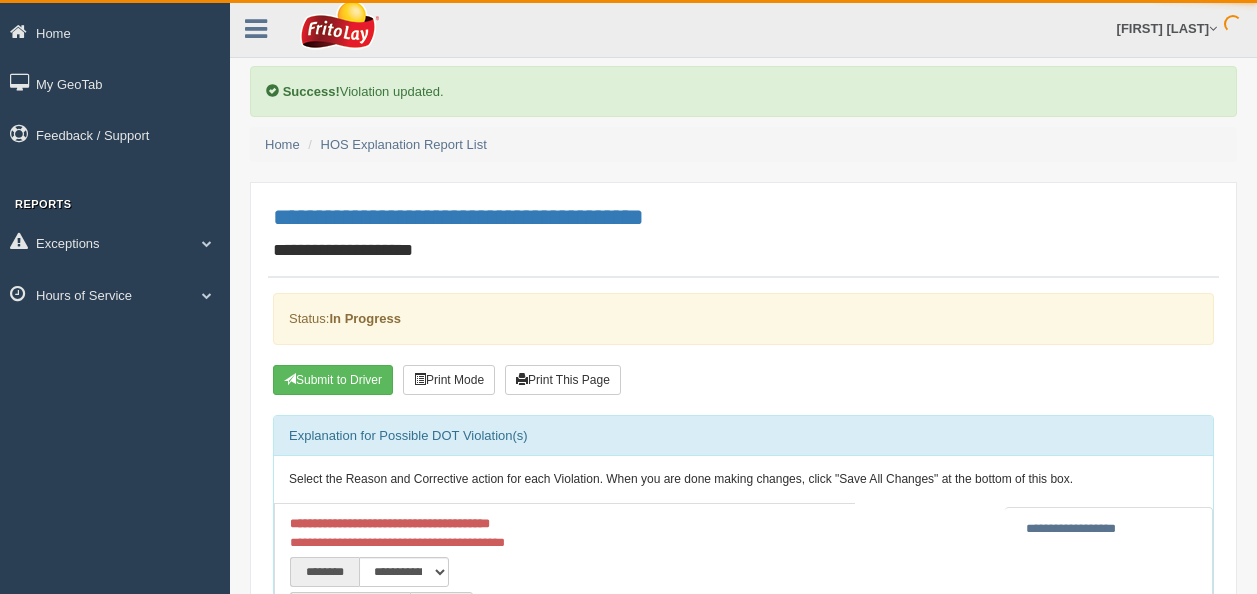 scroll, scrollTop: 0, scrollLeft: 0, axis: both 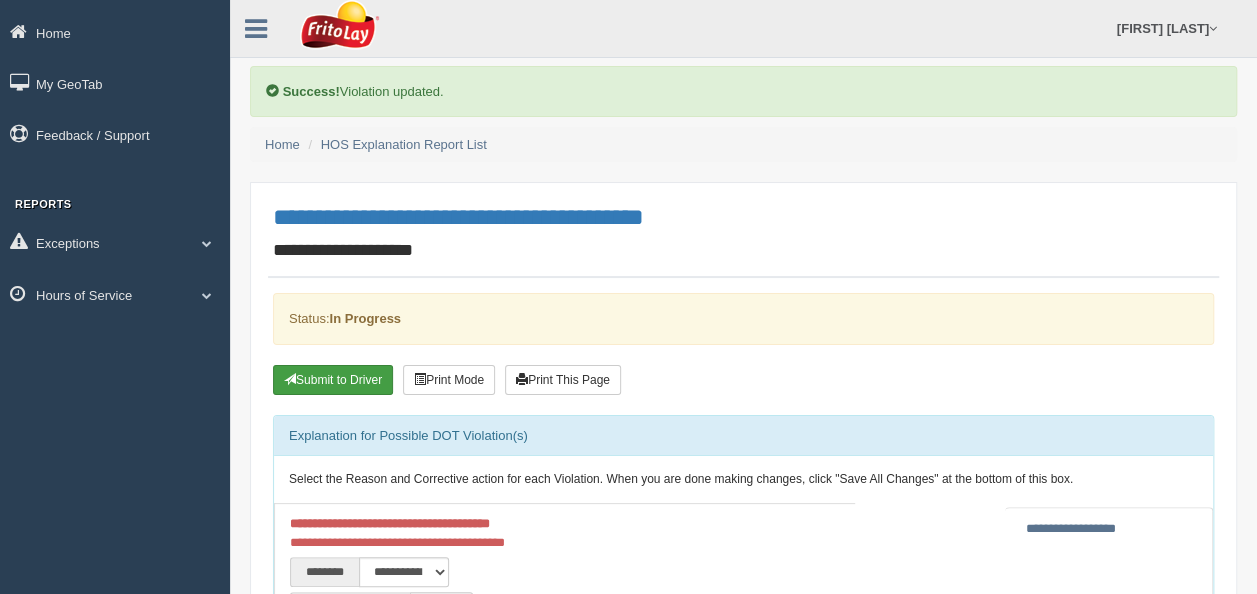 click on "Submit to Driver" at bounding box center (333, 380) 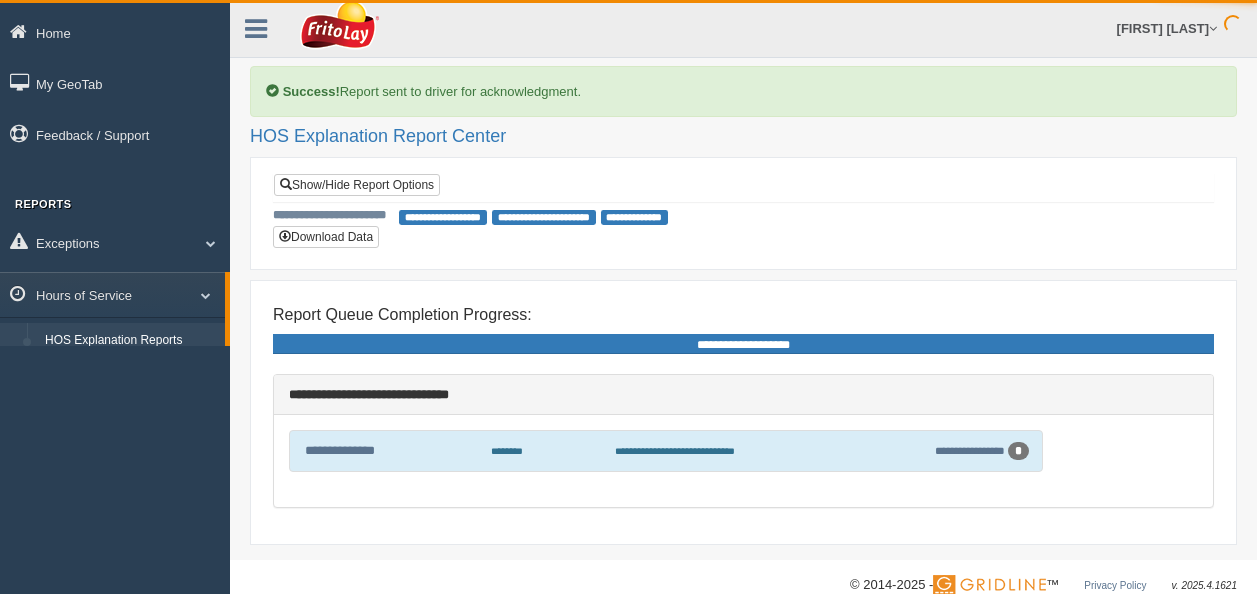 scroll, scrollTop: 0, scrollLeft: 0, axis: both 